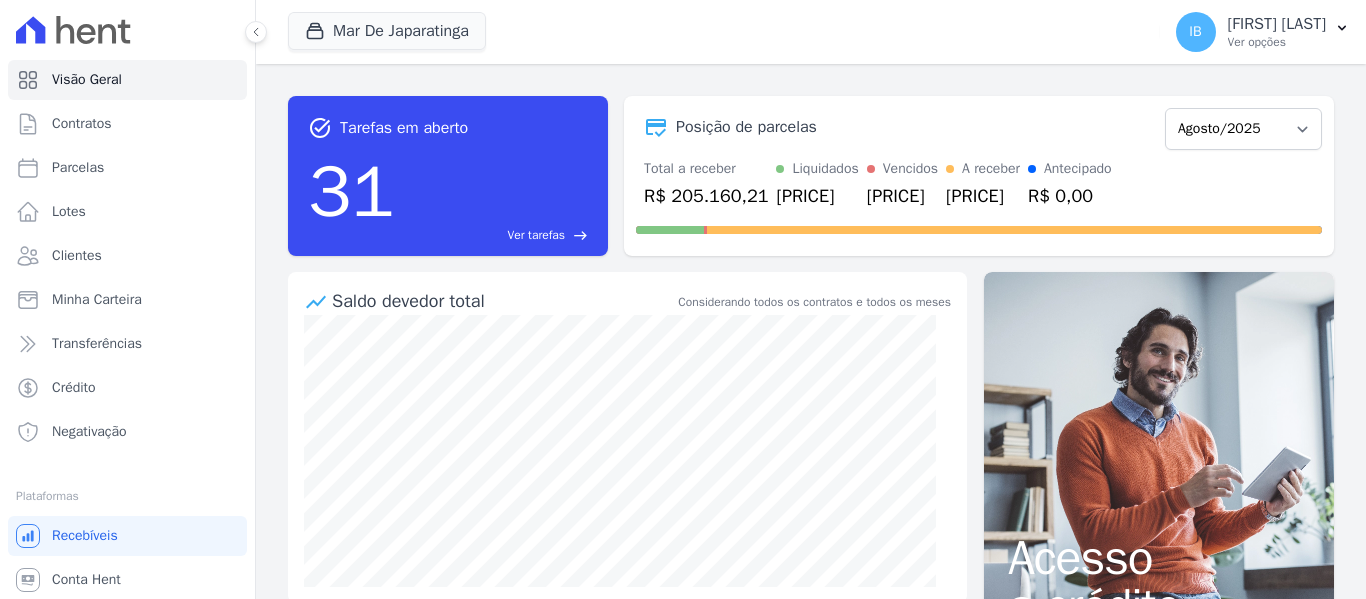 scroll, scrollTop: 0, scrollLeft: 0, axis: both 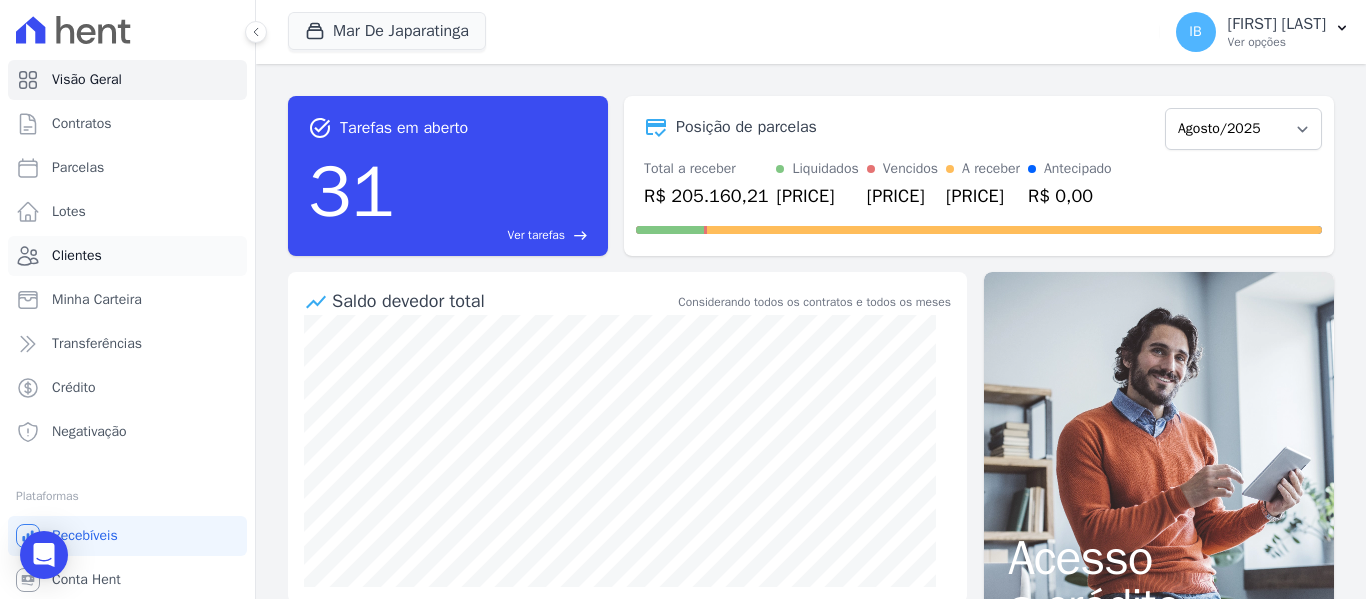 click on "Clientes" at bounding box center [77, 256] 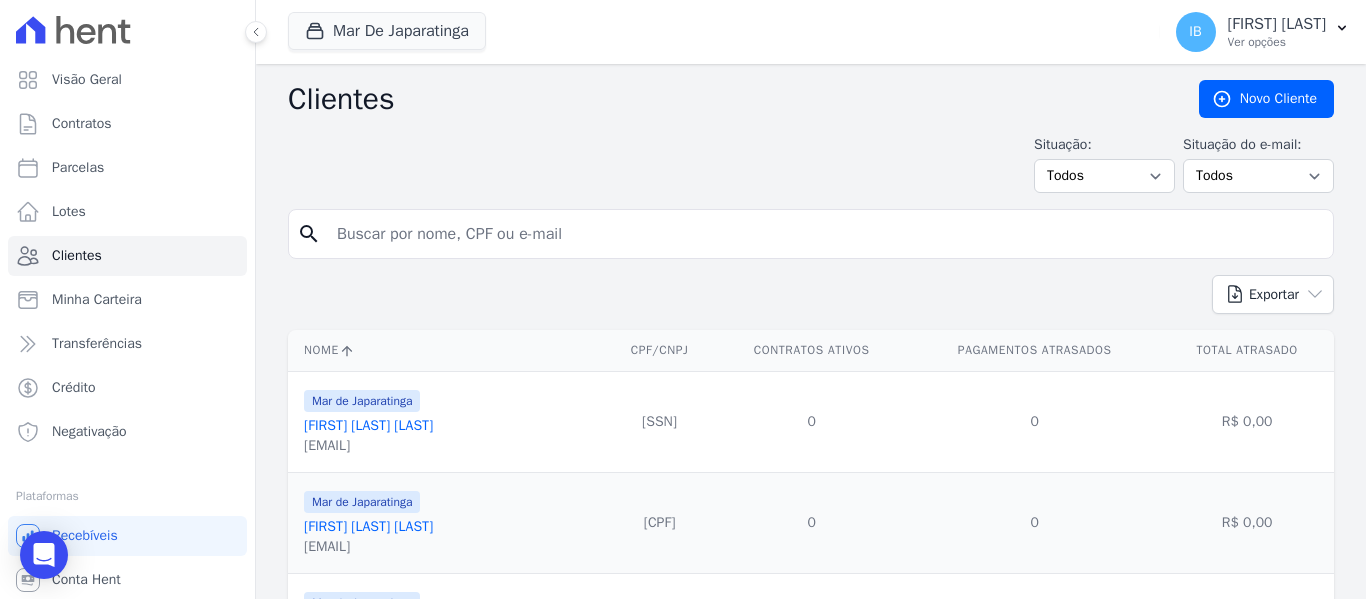 click at bounding box center [825, 234] 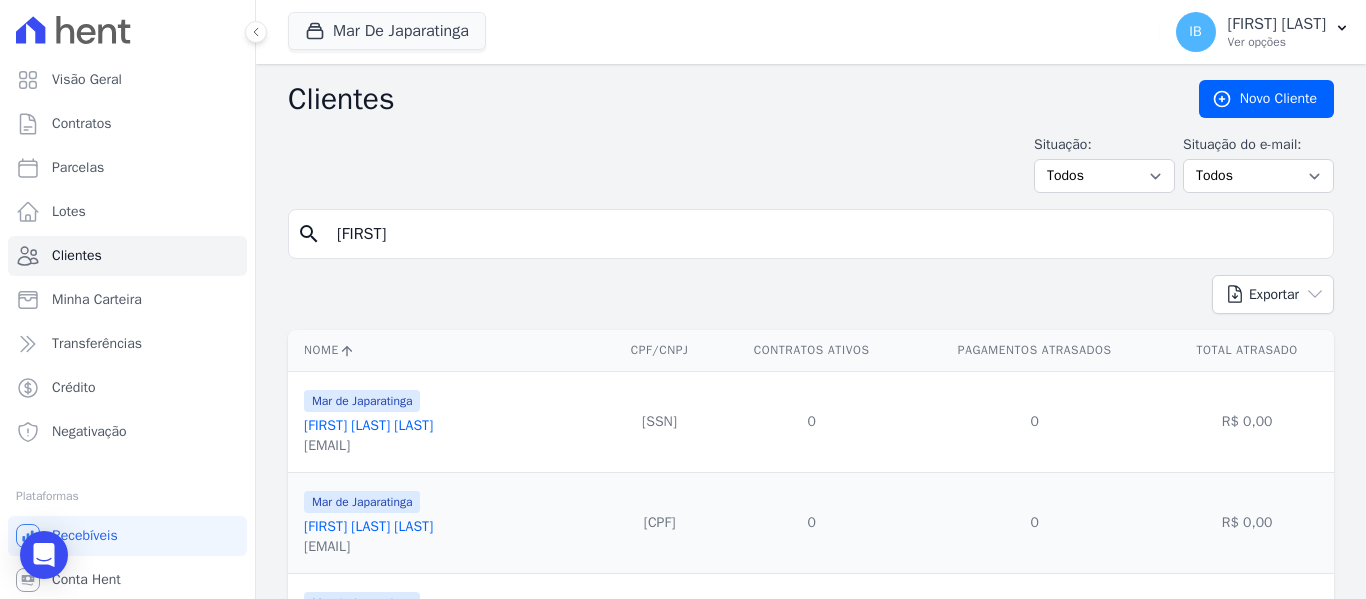 type on "[FIRST]" 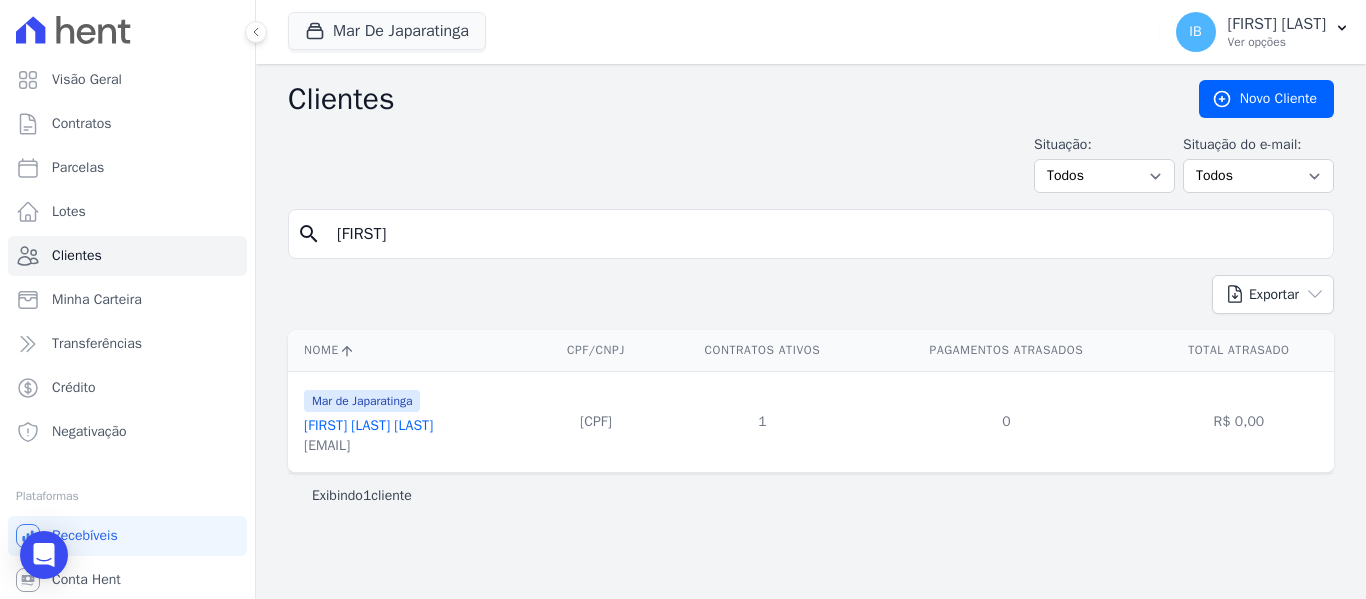 click on "[FIRST]" at bounding box center (825, 234) 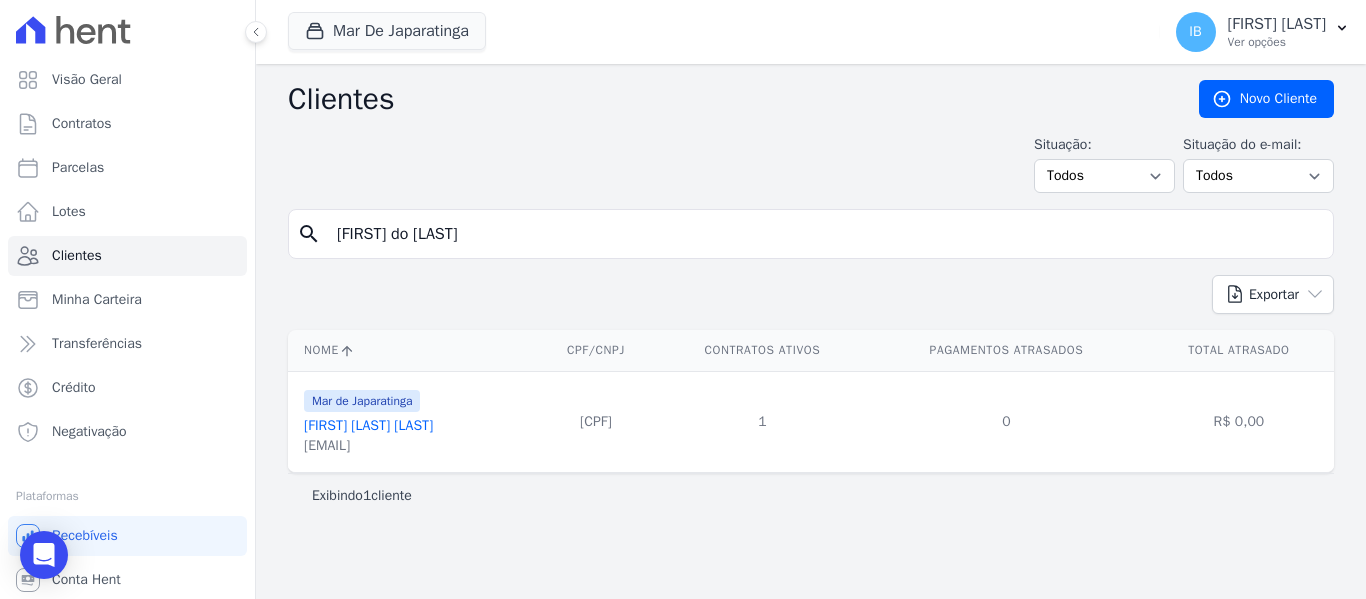 type on "[FIRST] do [LAST]" 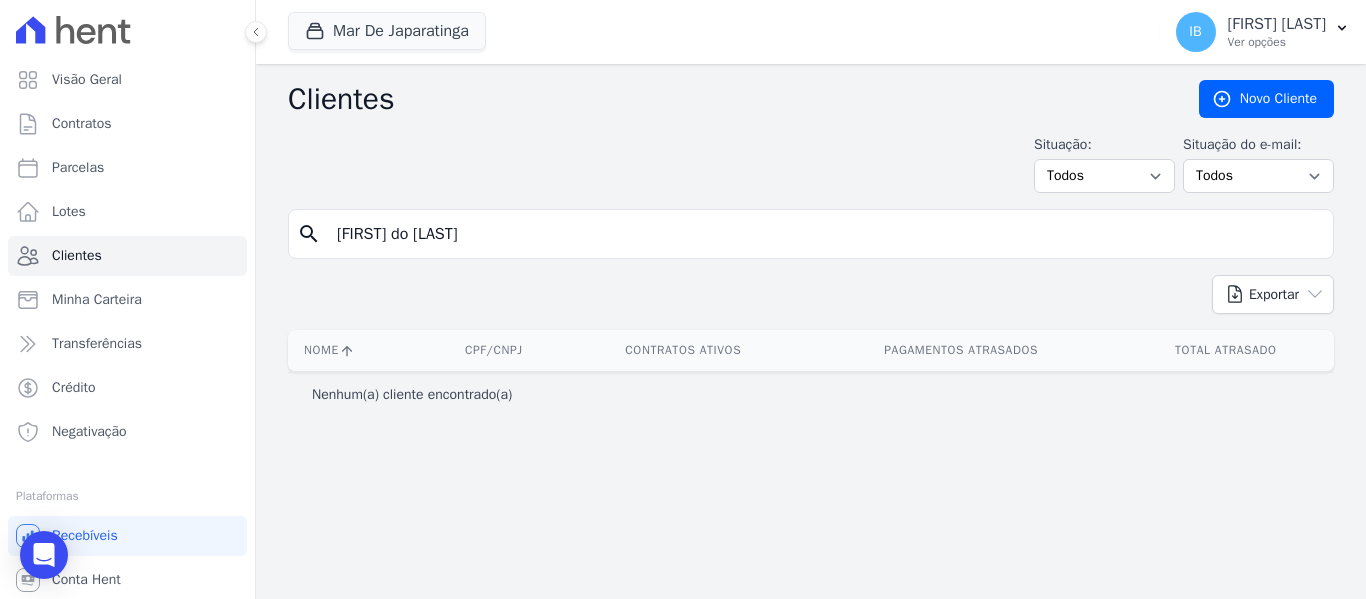 click on "[FIRST] do [LAST]" at bounding box center [825, 234] 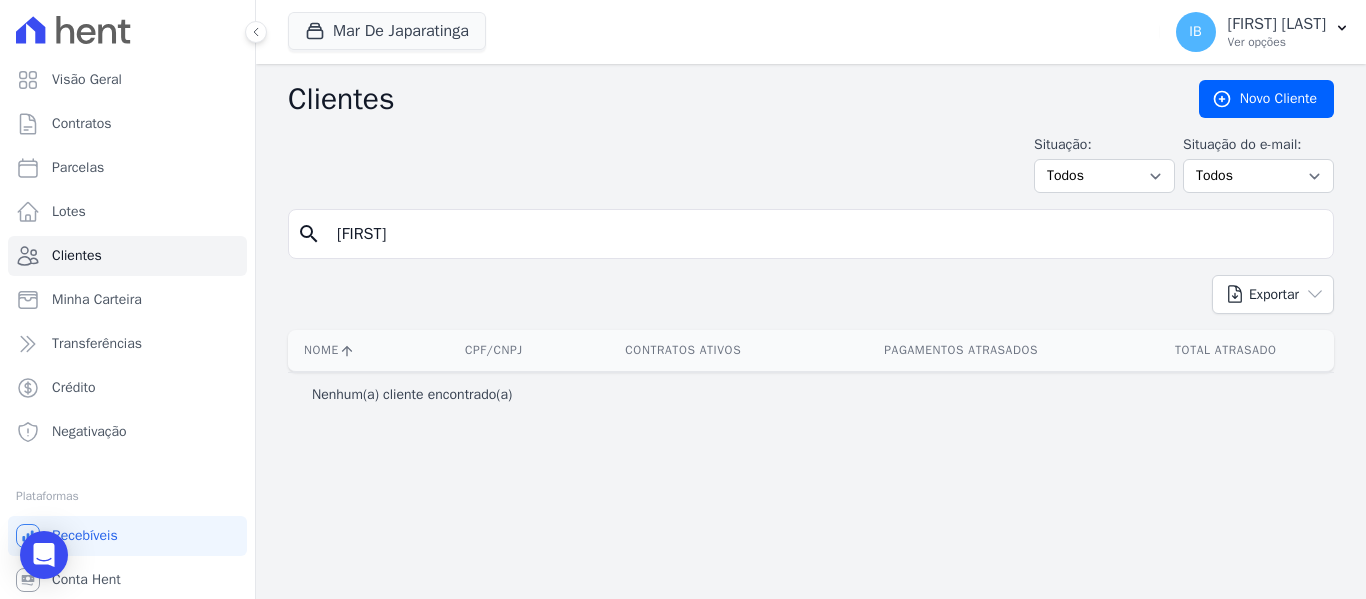 type on "[FIRST]" 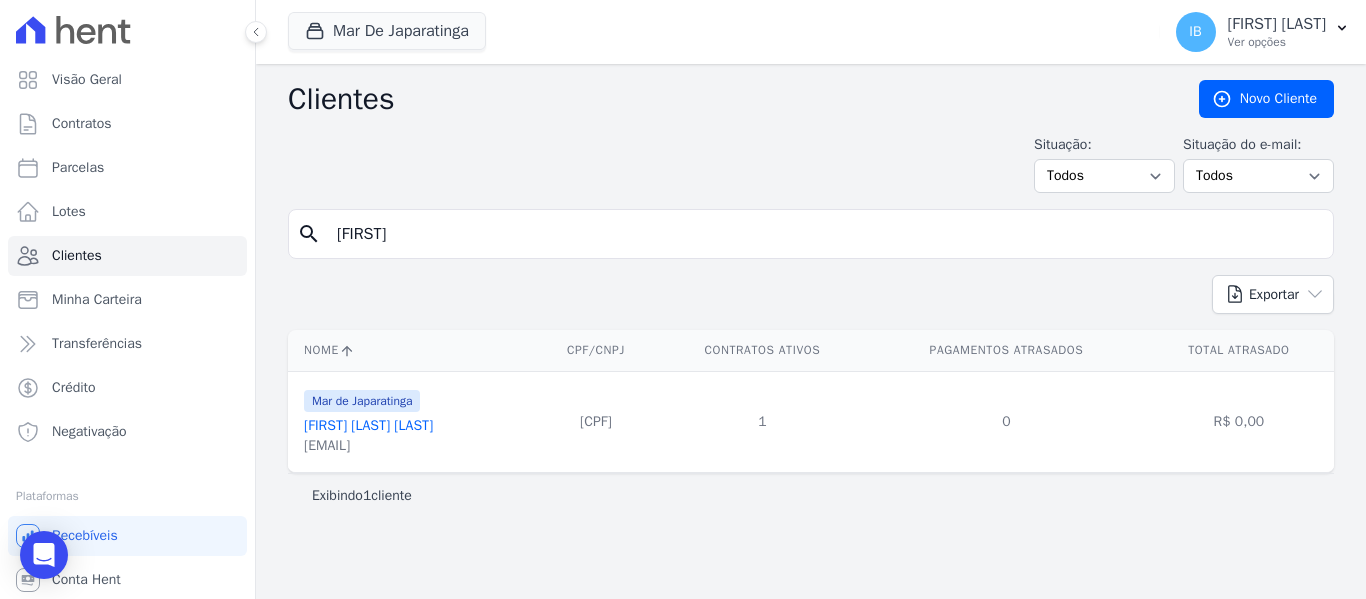 click on "[EMAIL]" at bounding box center (368, 446) 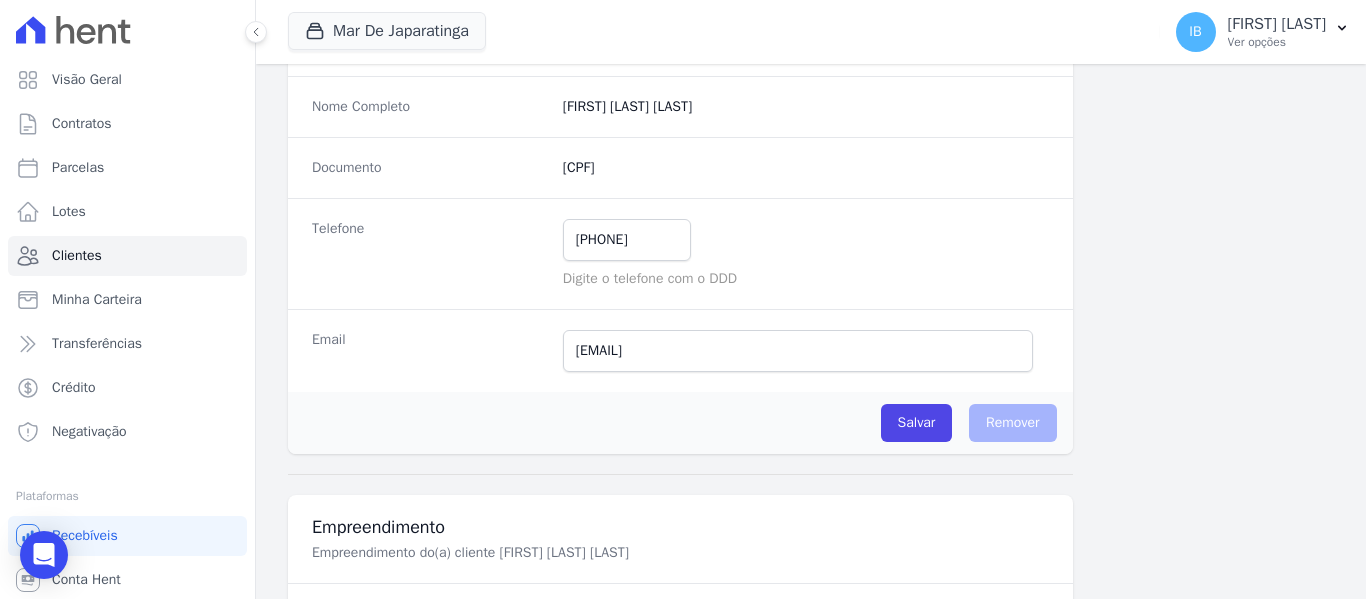 scroll, scrollTop: 200, scrollLeft: 0, axis: vertical 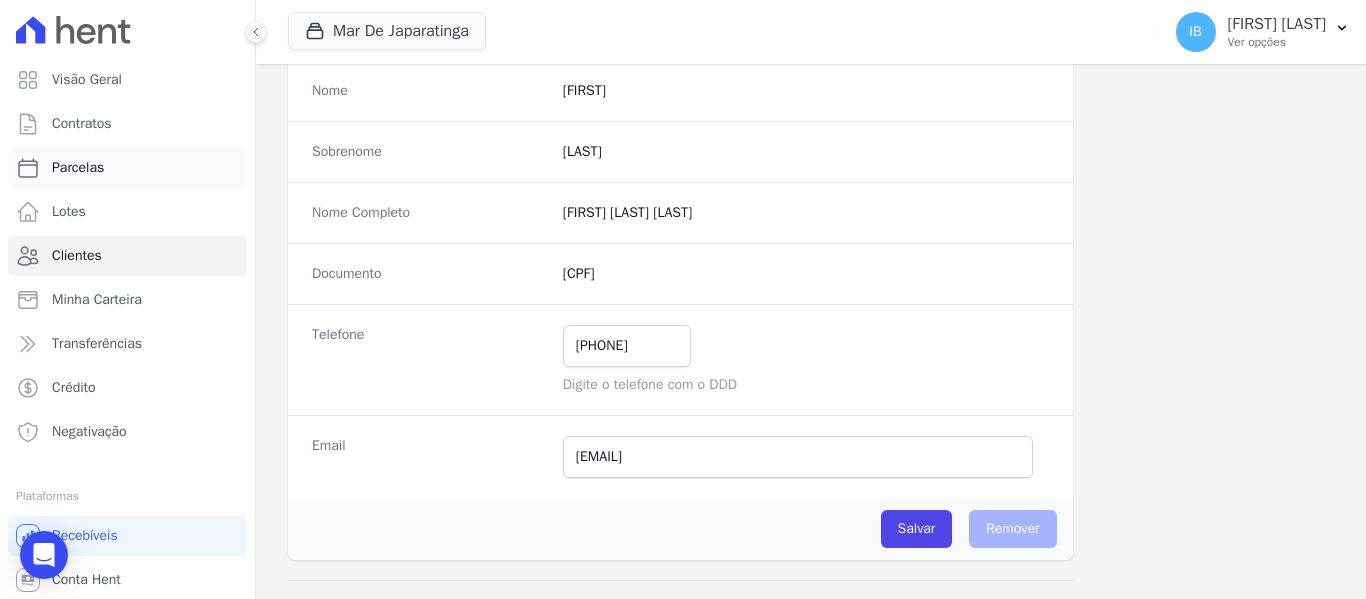 click on "Parcelas" at bounding box center [78, 168] 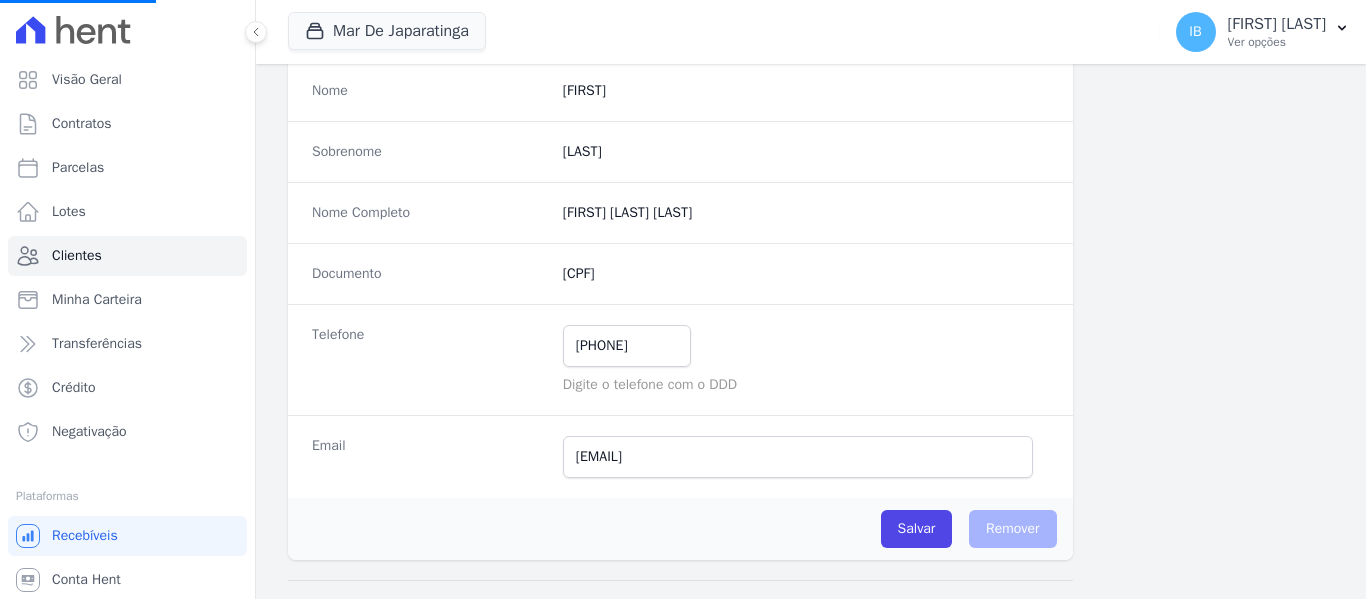 select 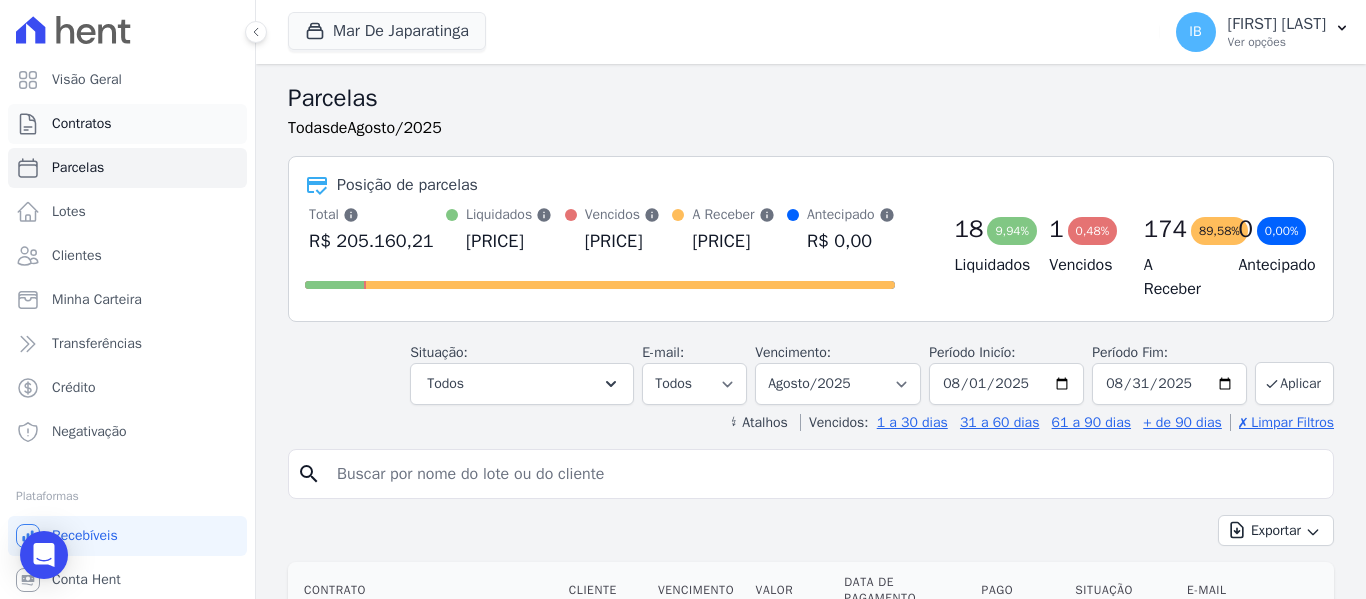 click on "Contratos" at bounding box center [127, 124] 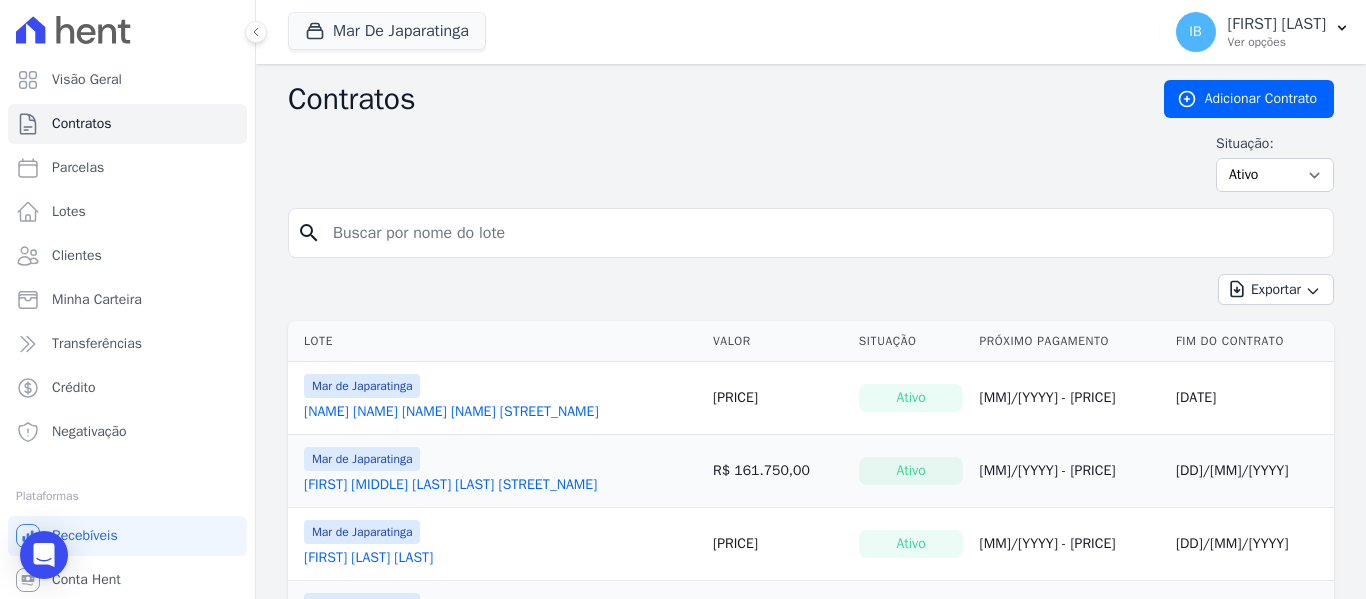 click at bounding box center [823, 233] 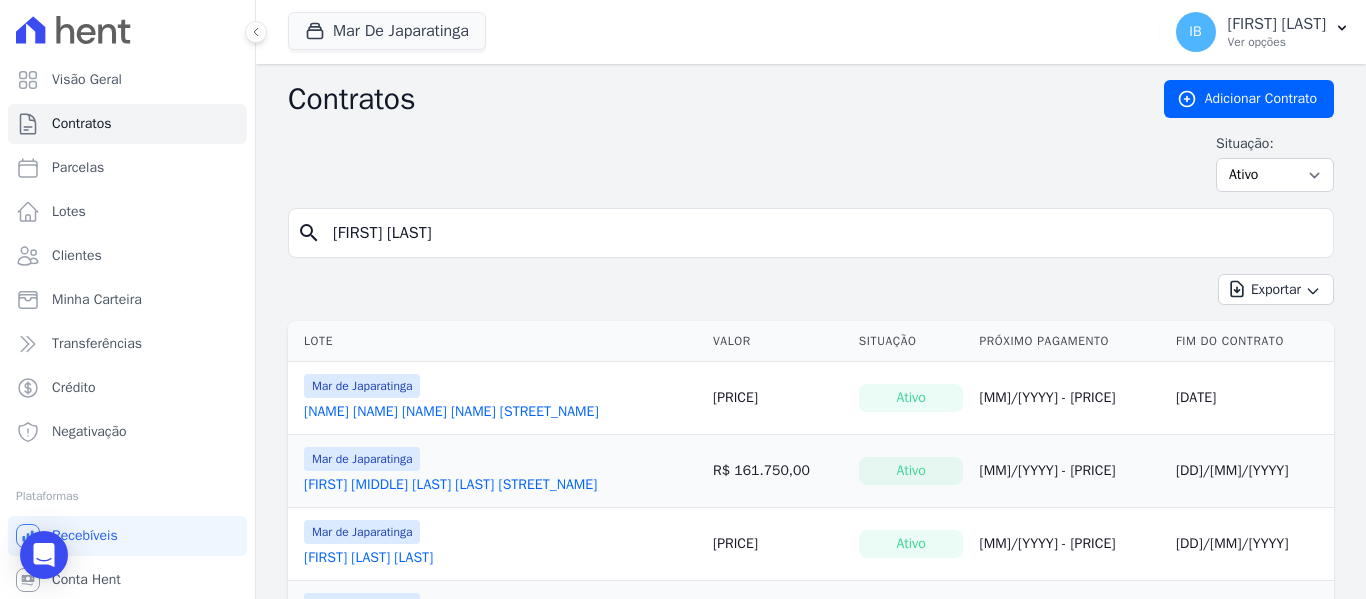 type on "[FIRST] [LAST]" 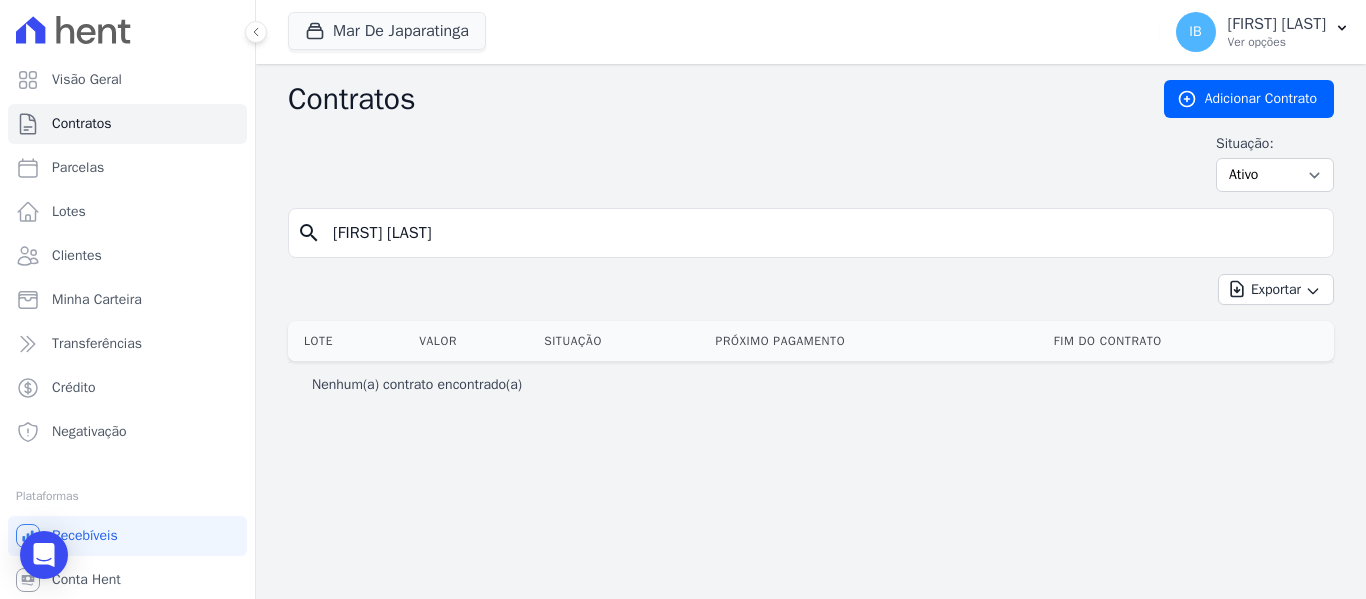 click on "[FIRST] [LAST]" at bounding box center (823, 233) 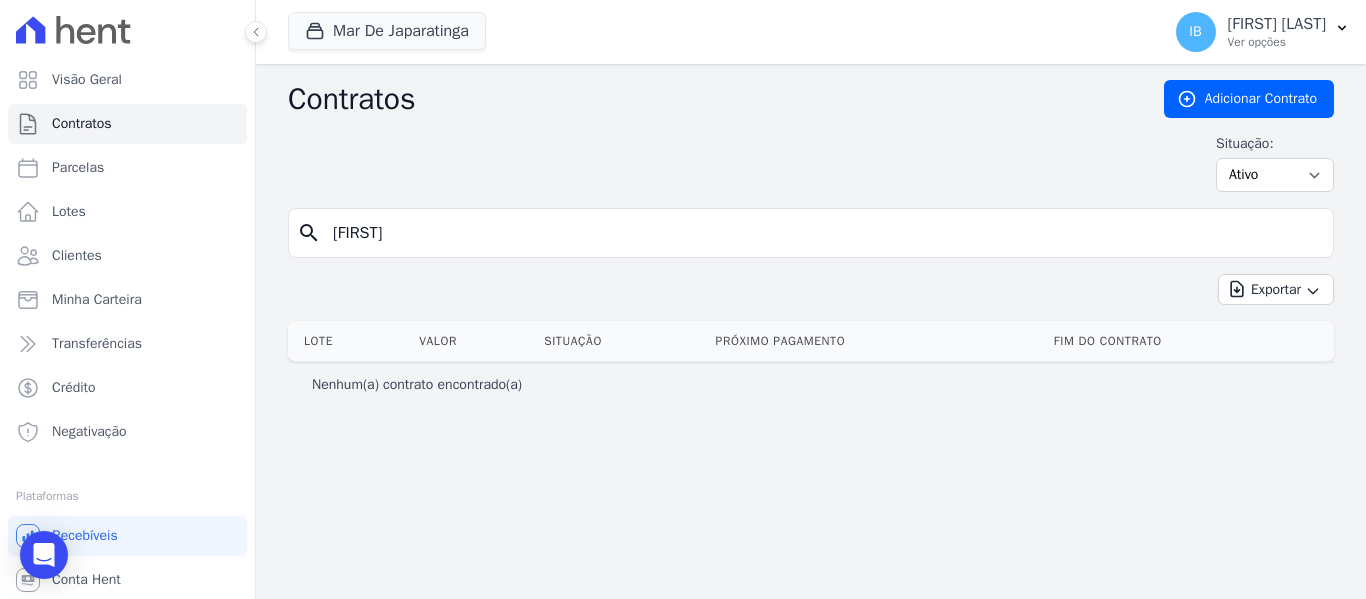 type on "j" 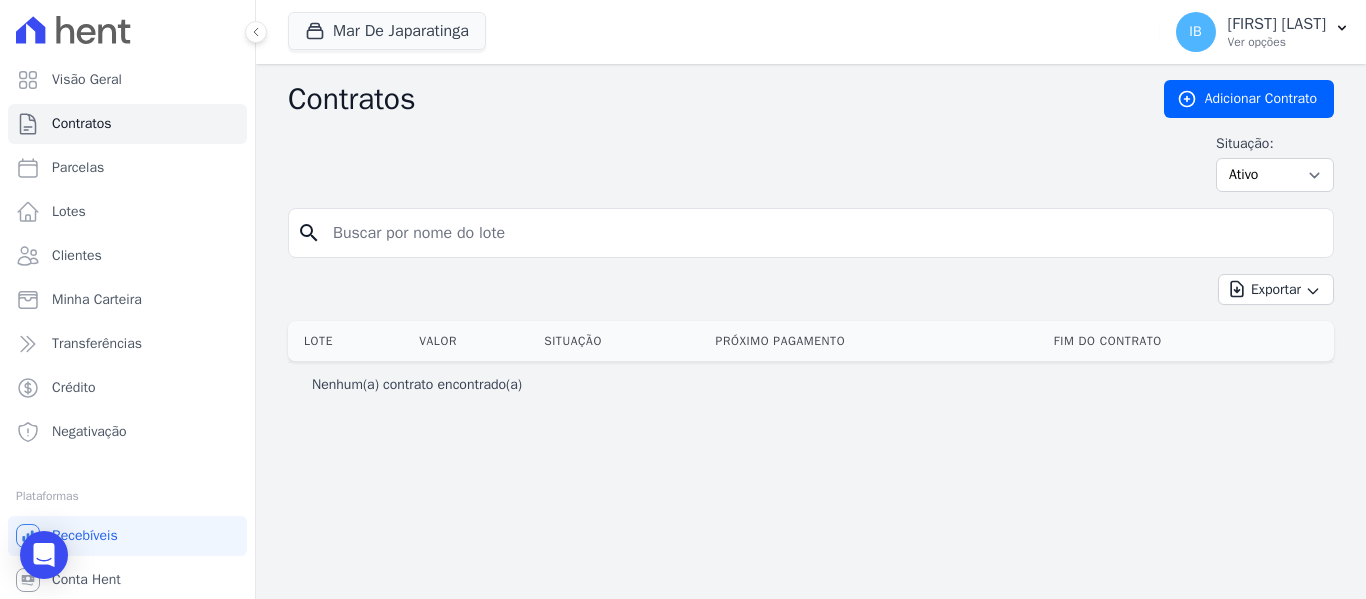 click at bounding box center [823, 233] 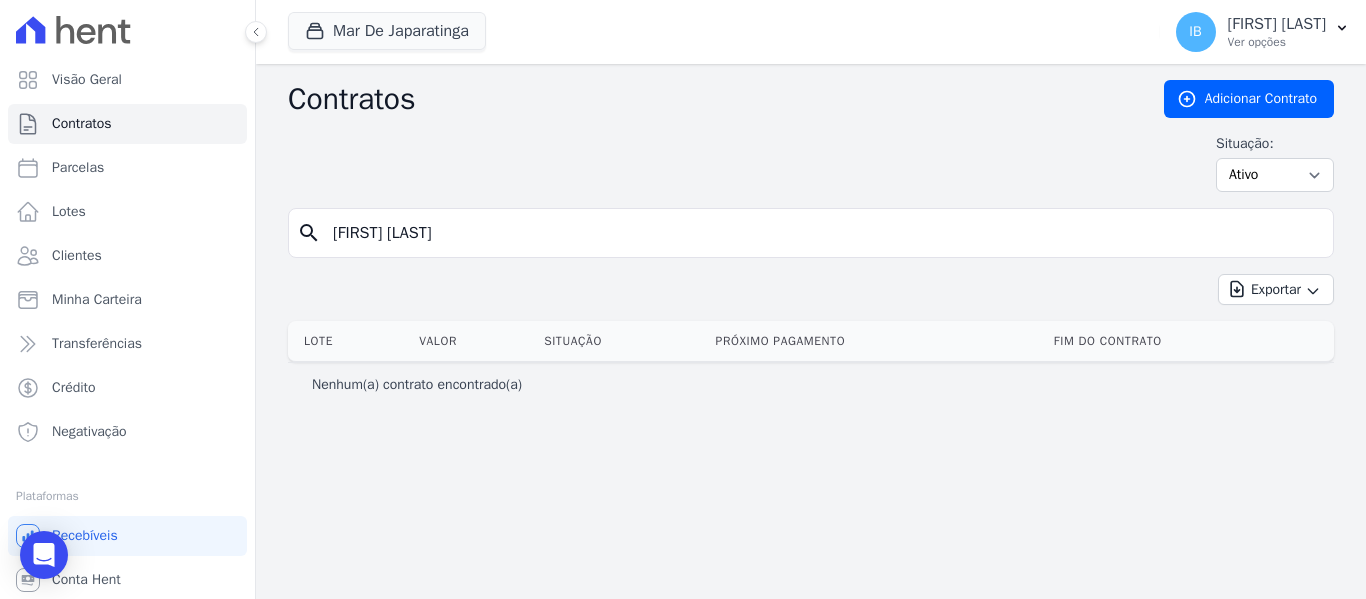 type on "[FIRST] [LAST]" 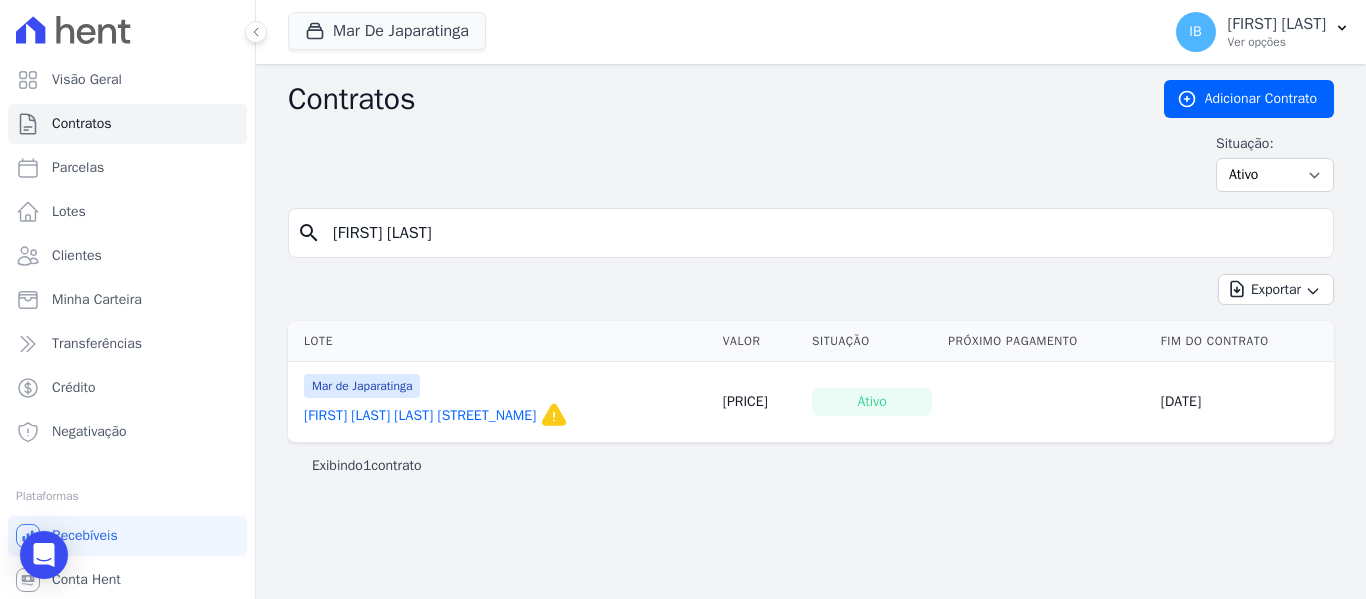 click on "[FIRST] [LAST] [LAST] [STREET_NAME]" at bounding box center (420, 416) 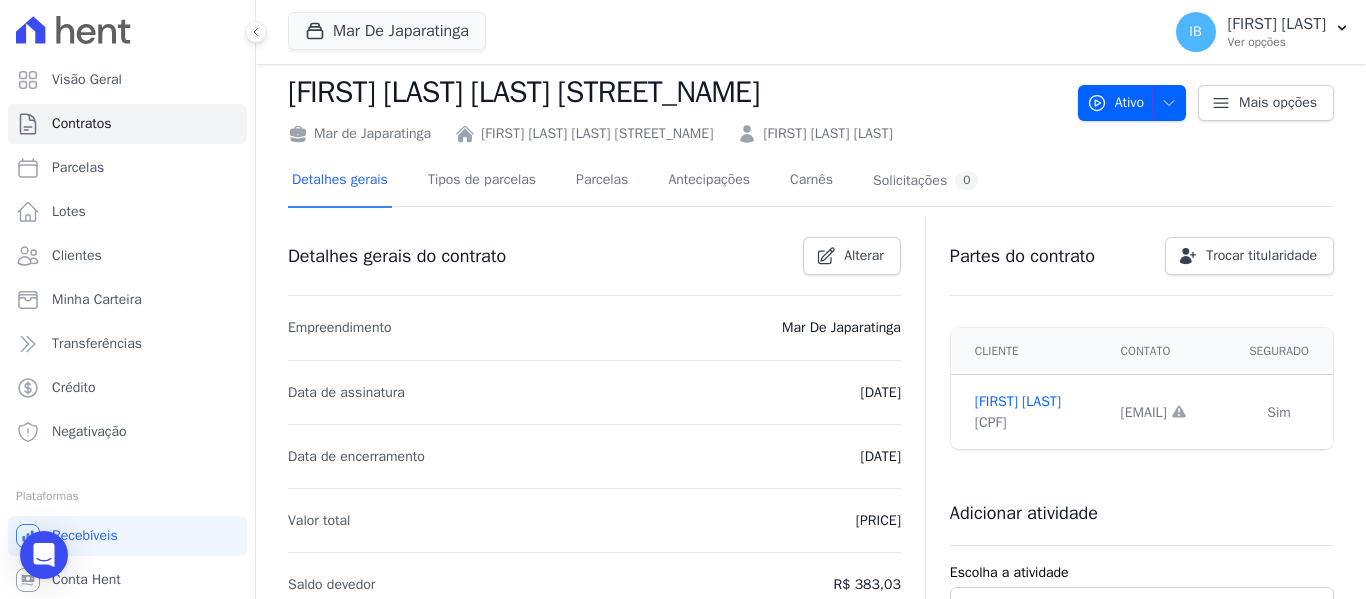 scroll, scrollTop: 0, scrollLeft: 0, axis: both 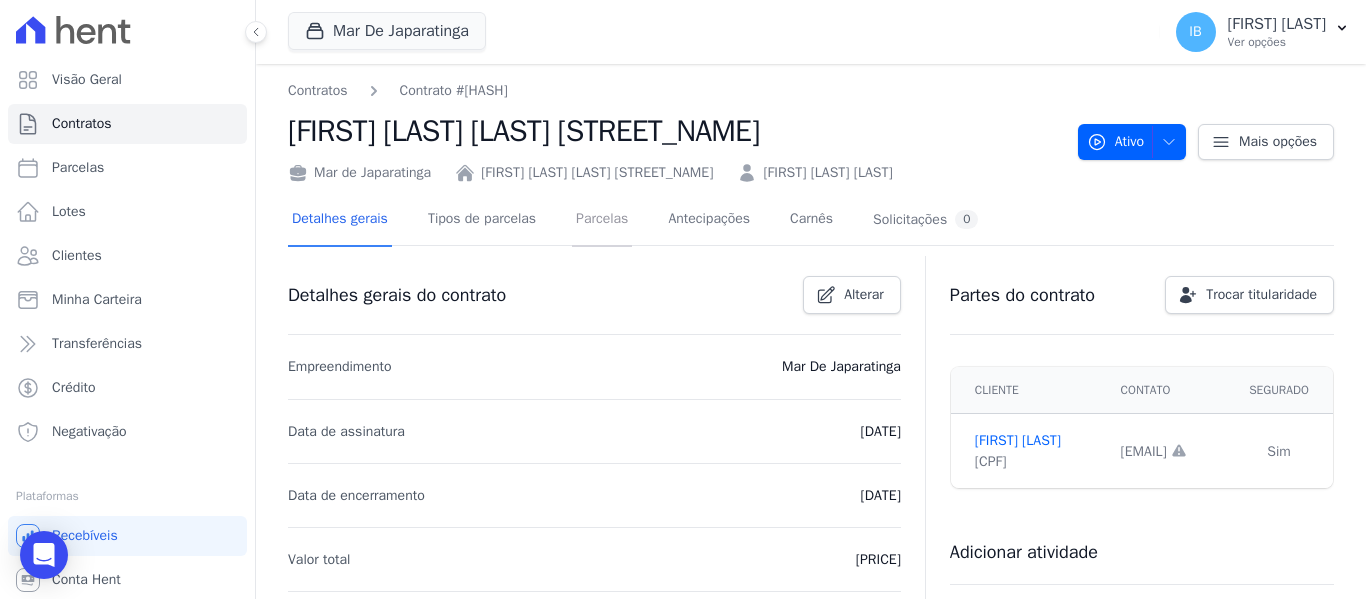 click on "Parcelas" at bounding box center [602, 220] 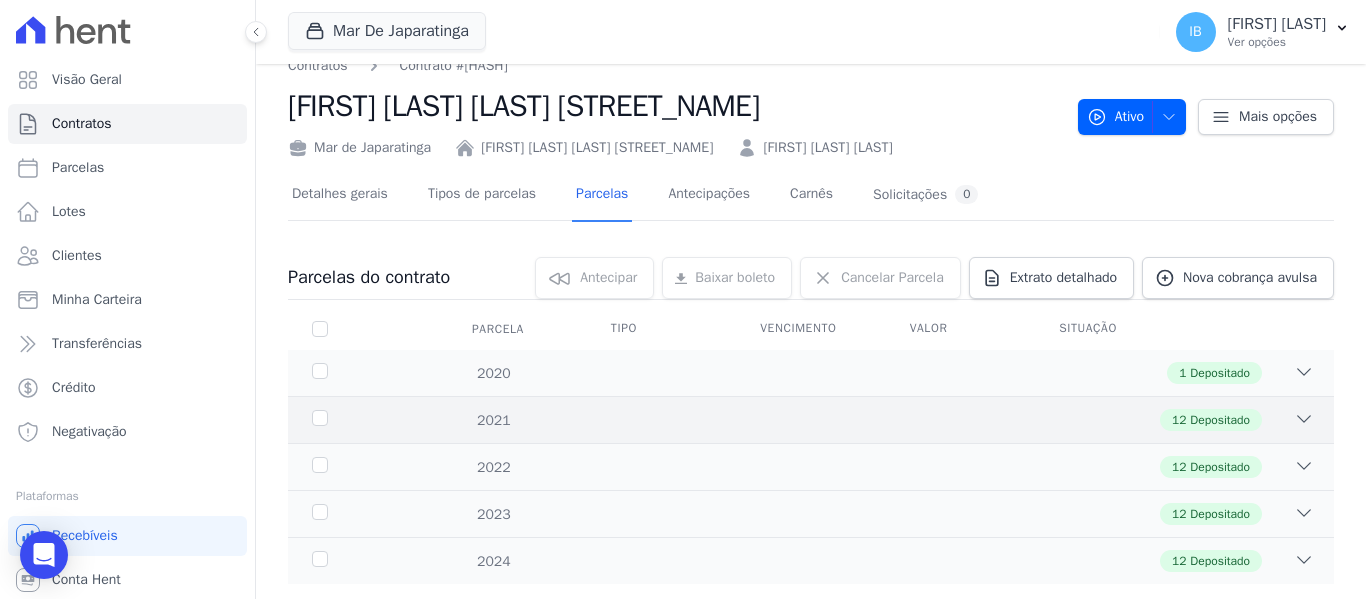 scroll, scrollTop: 0, scrollLeft: 0, axis: both 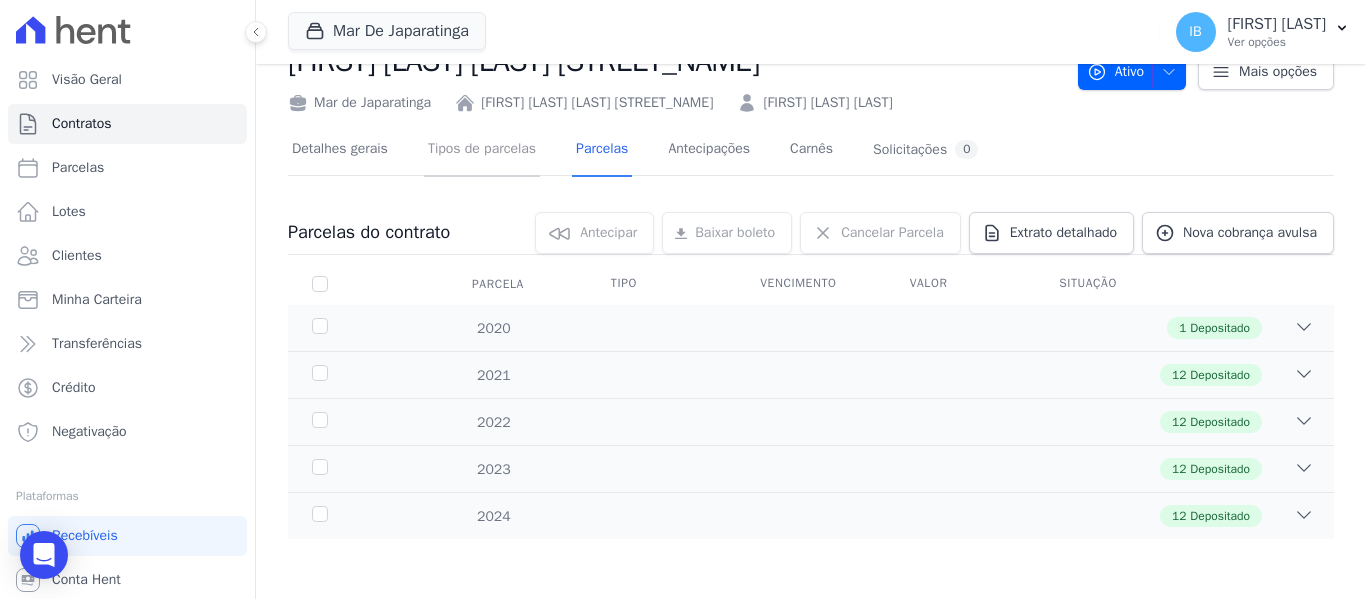 click on "Tipos de parcelas" at bounding box center [482, 150] 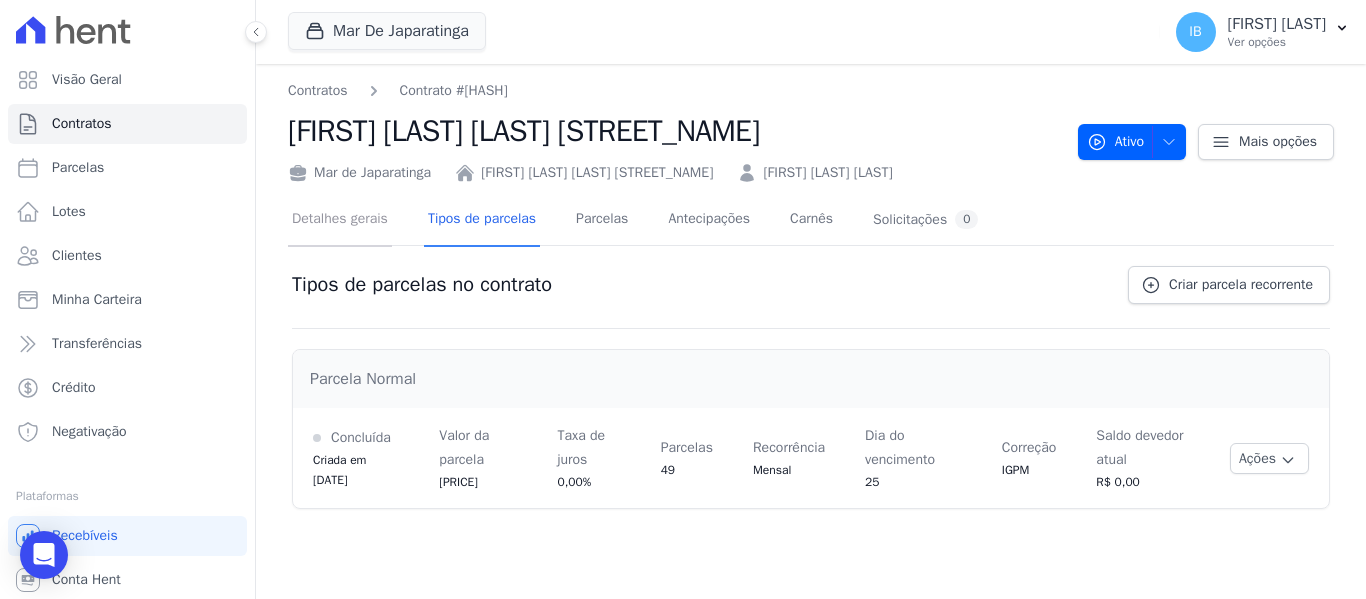 click on "Detalhes gerais" at bounding box center (340, 220) 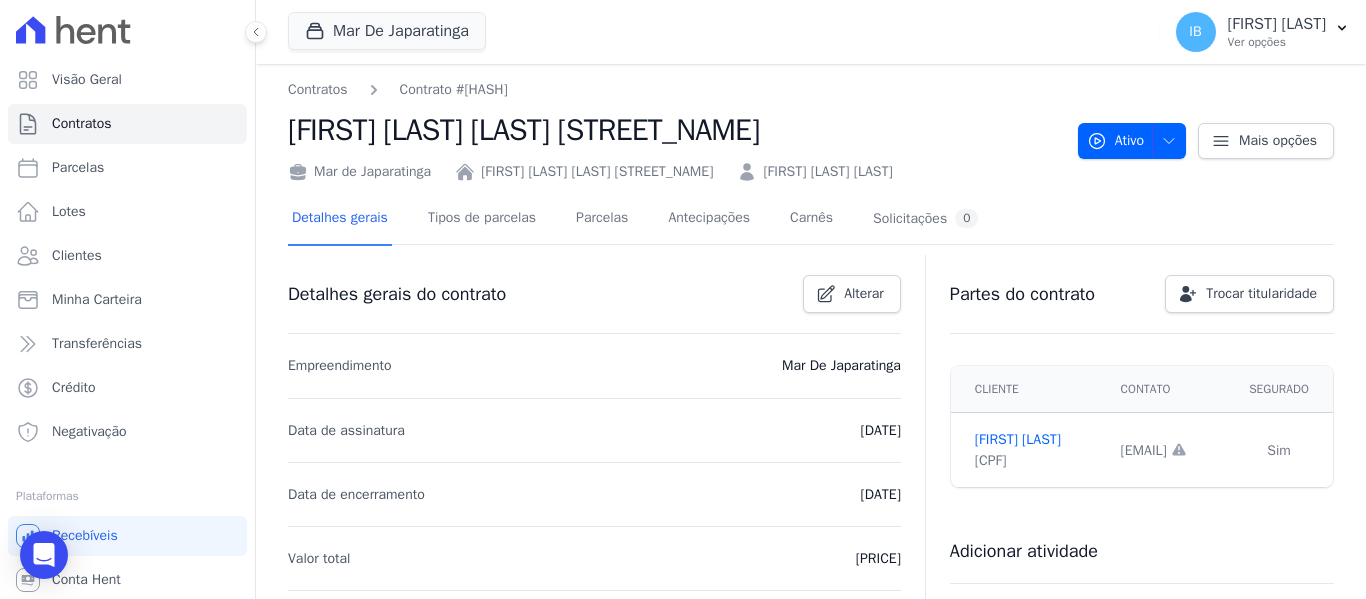 scroll, scrollTop: 0, scrollLeft: 0, axis: both 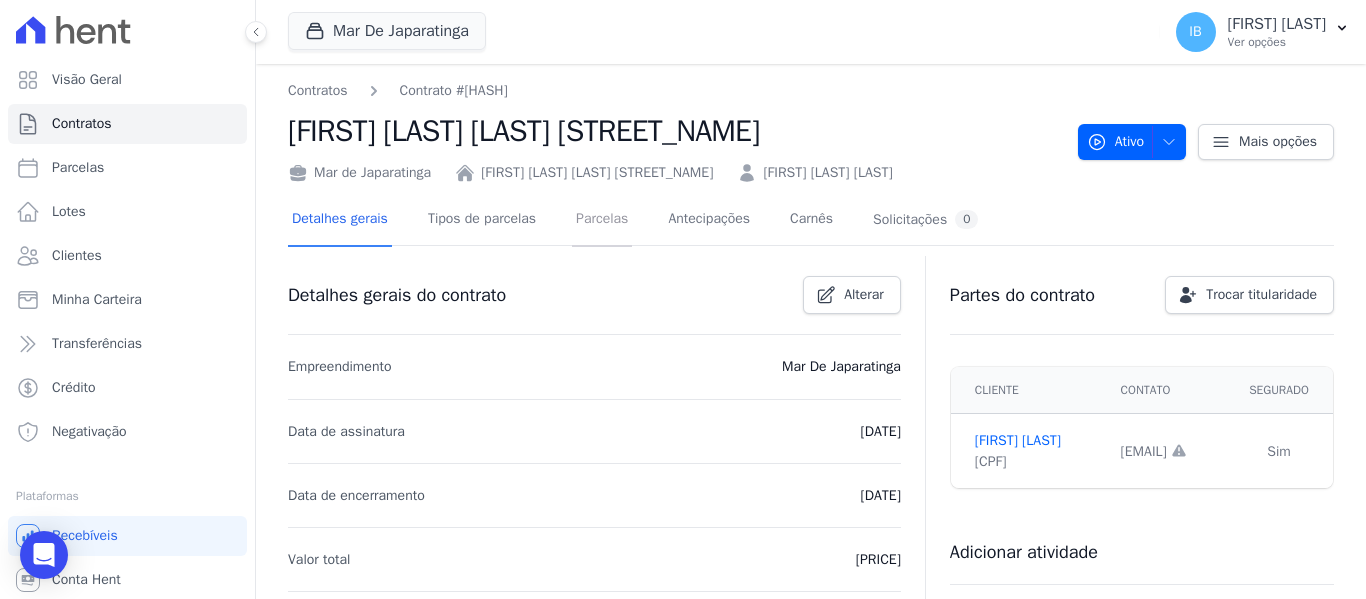 click on "Parcelas" at bounding box center [602, 220] 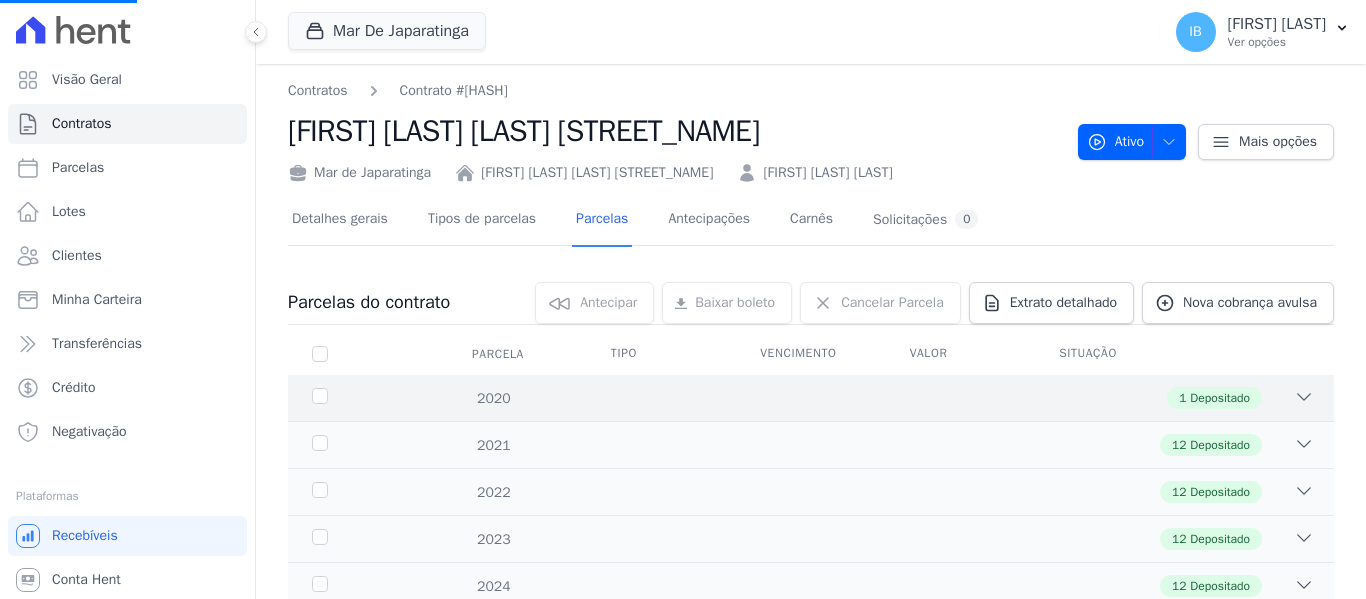 scroll, scrollTop: 70, scrollLeft: 0, axis: vertical 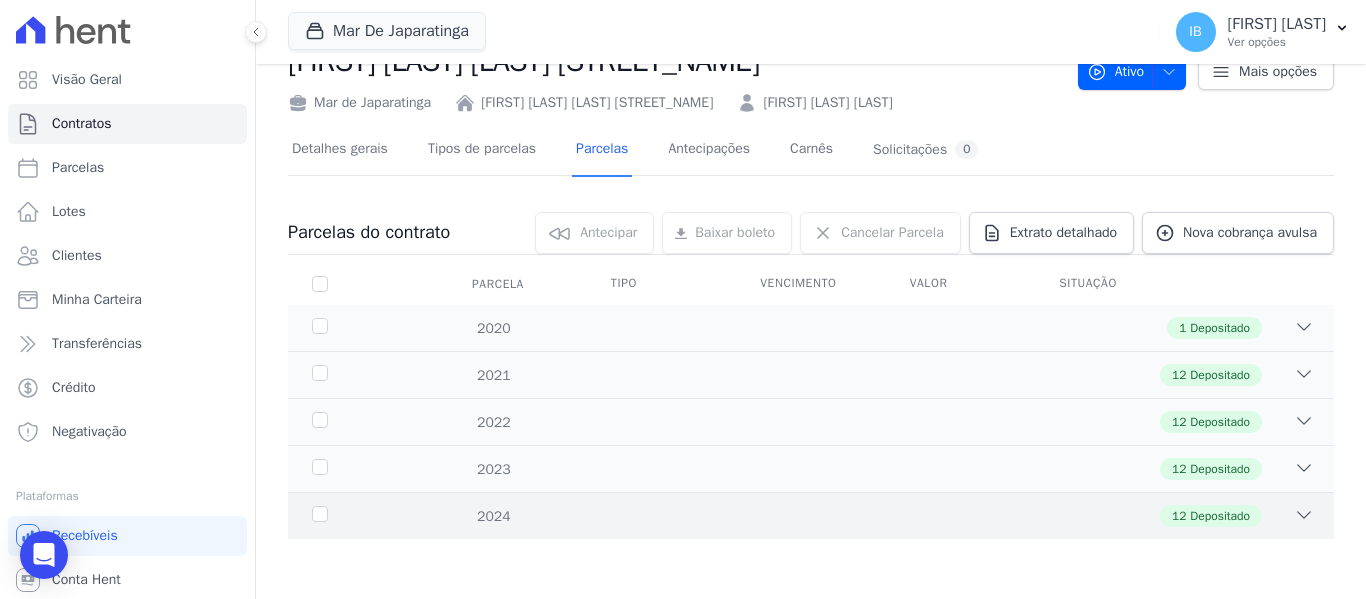 click on "2024" at bounding box center (353, 516) 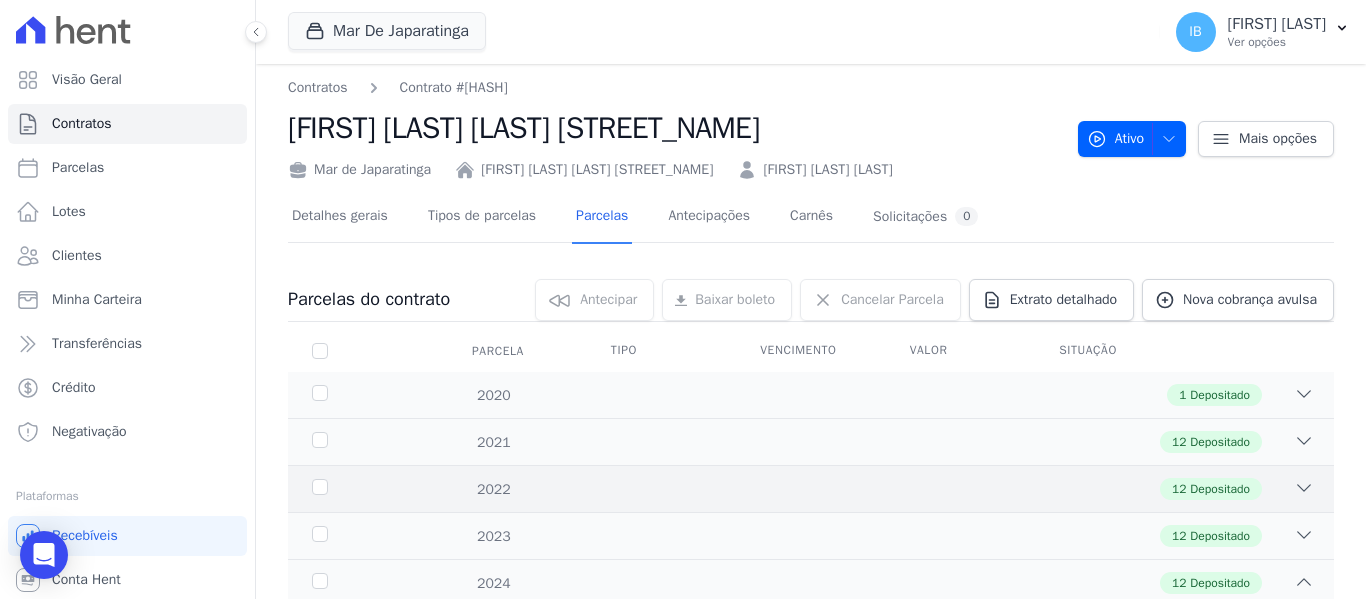 scroll, scrollTop: 0, scrollLeft: 0, axis: both 